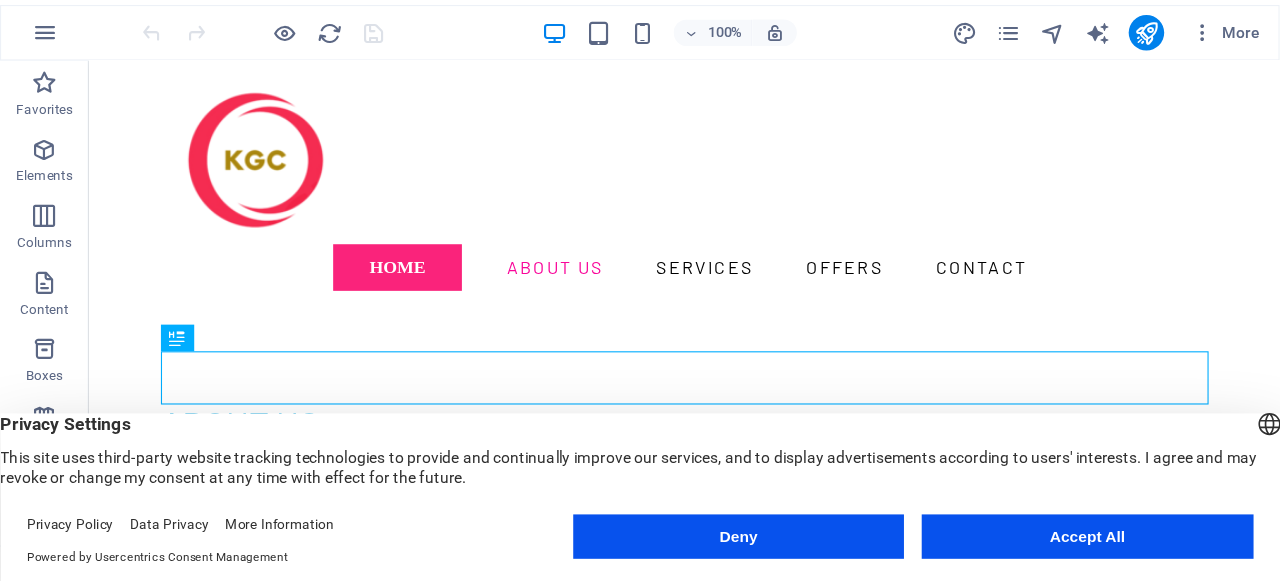 scroll, scrollTop: 0, scrollLeft: 0, axis: both 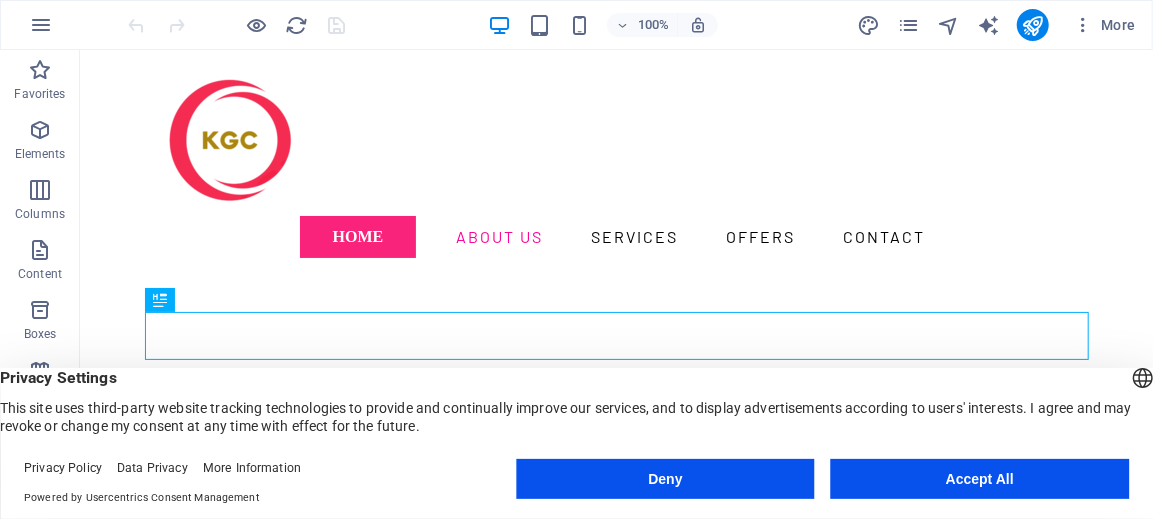 click on "Accept All" at bounding box center (980, 479) 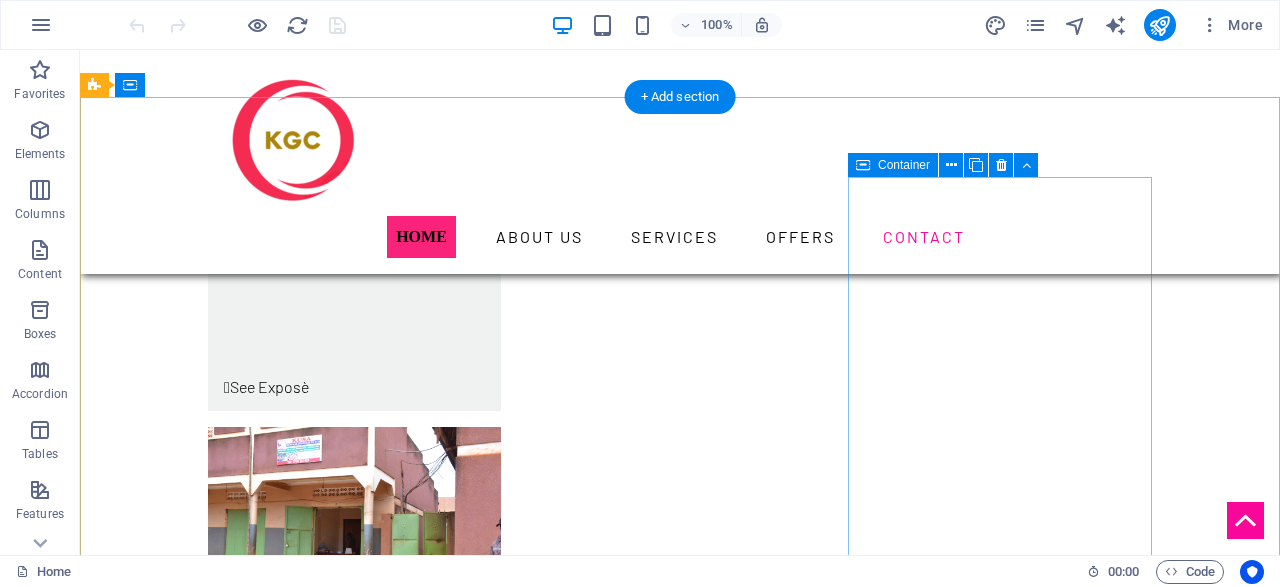 scroll, scrollTop: 7282, scrollLeft: 0, axis: vertical 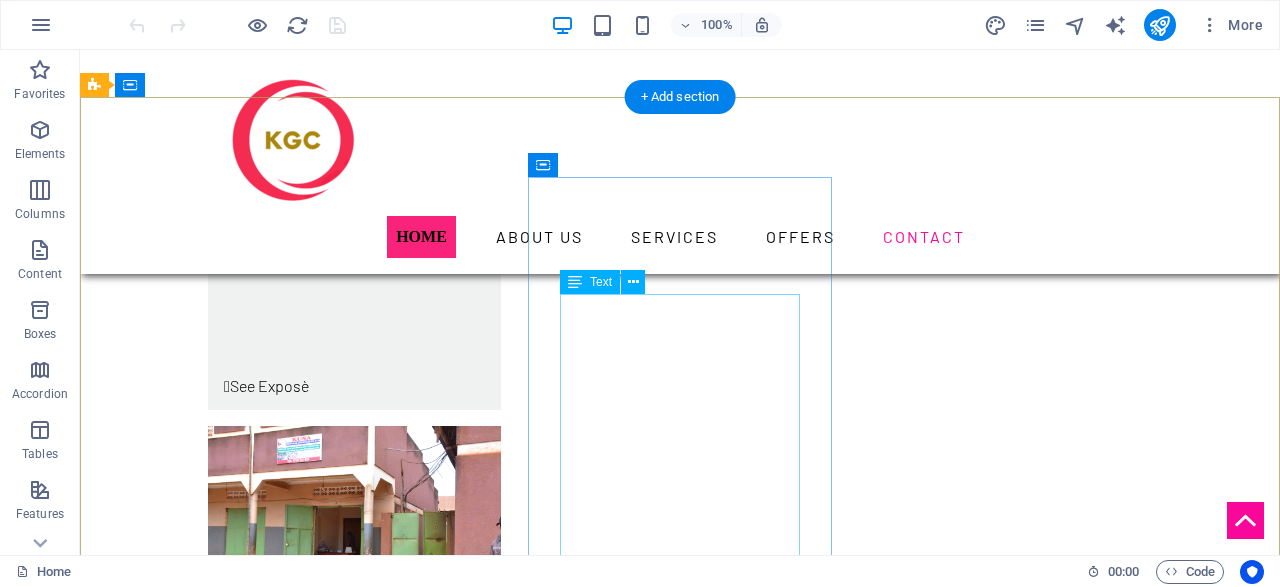 click on "Call us: [CITY] Branch [PHONE]/[PHONE] Nakigalala Branch Contact: [PHONE] Kisembi Branch Contact:[PHONE] Nakilama –Kasenge Branch Contact:[PHONE] Nsaggu Branch [PHONE]" at bounding box center [248, 8901] 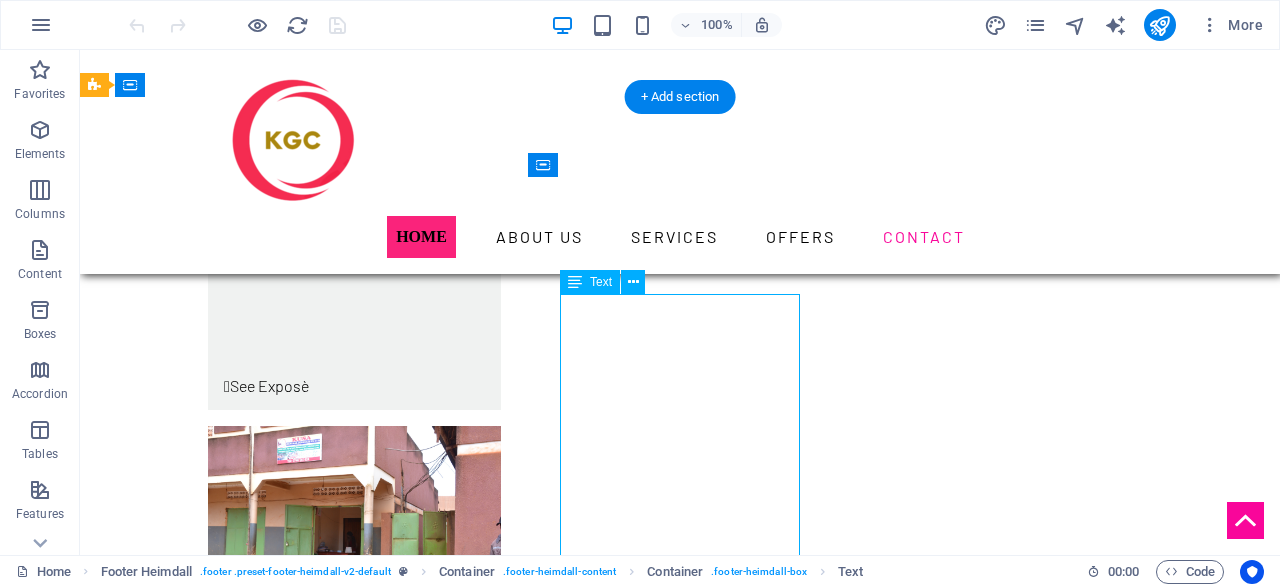 click on "Call us: [CITY] Branch [PHONE]/[PHONE] Nakigalala Branch Contact: [PHONE] Kisembi Branch Contact:[PHONE] Nakilama –Kasenge Branch Contact:[PHONE] Nsaggu Branch [PHONE]" at bounding box center [248, 8901] 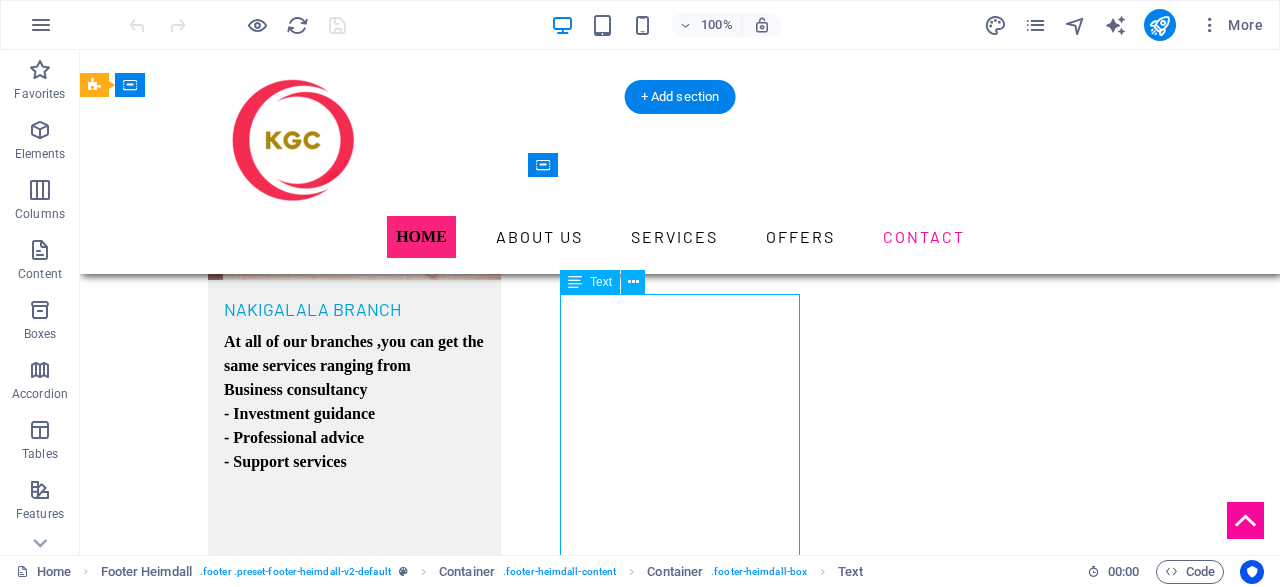scroll, scrollTop: 7335, scrollLeft: 0, axis: vertical 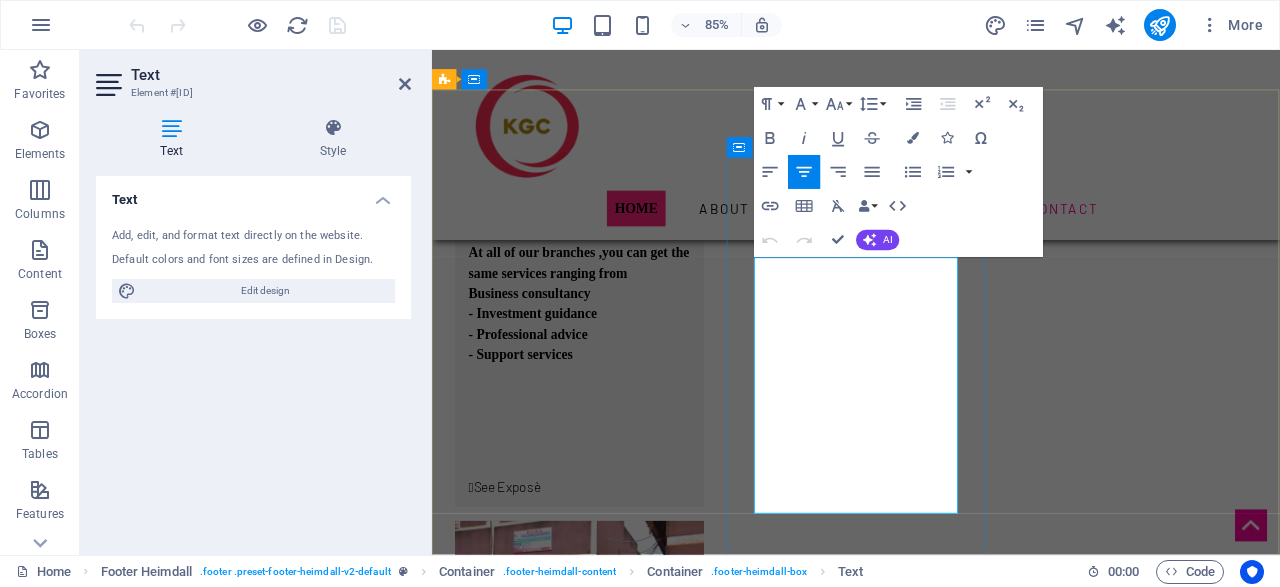 click on "+256743354338/+256781540773" at bounding box center [598, 9036] 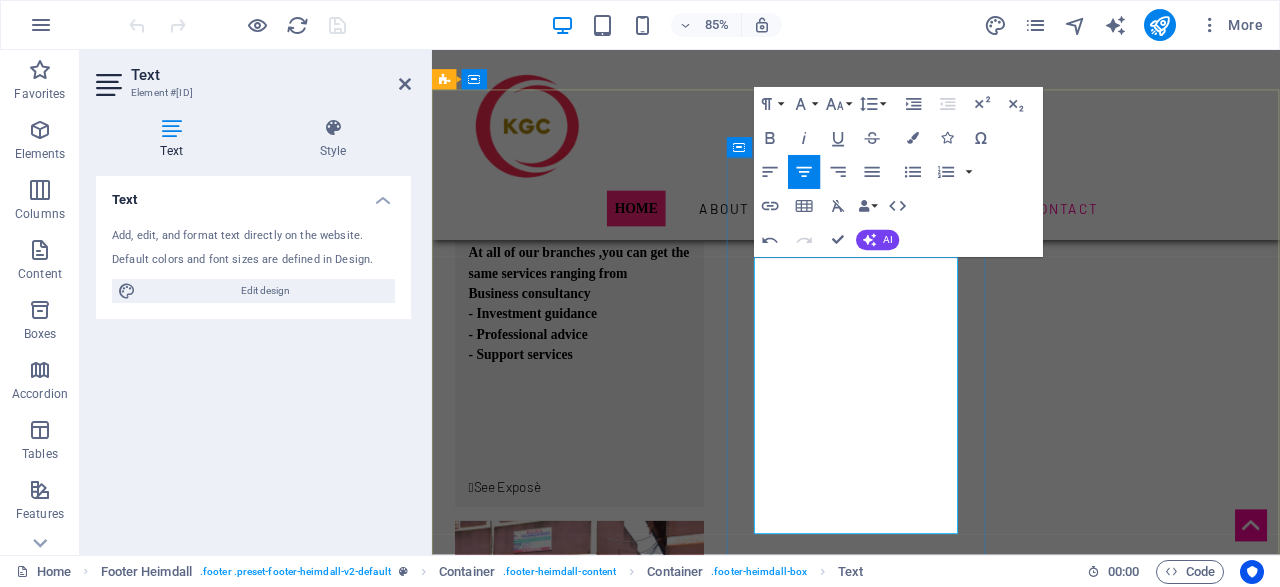 click on "[PHONE]" at bounding box center [600, 9061] 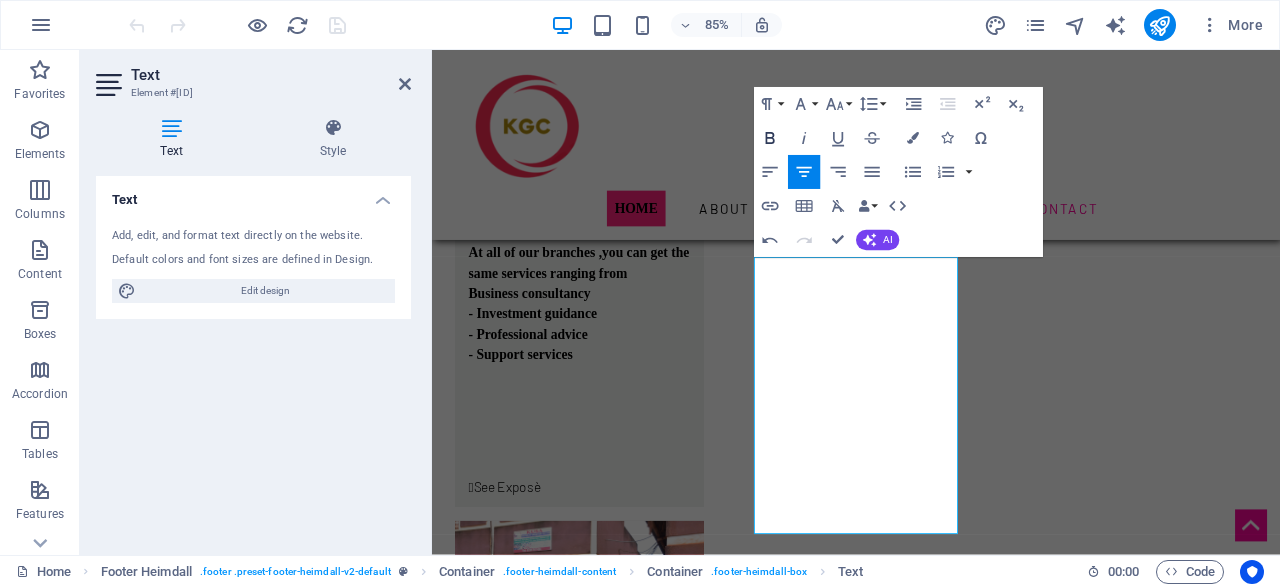 click 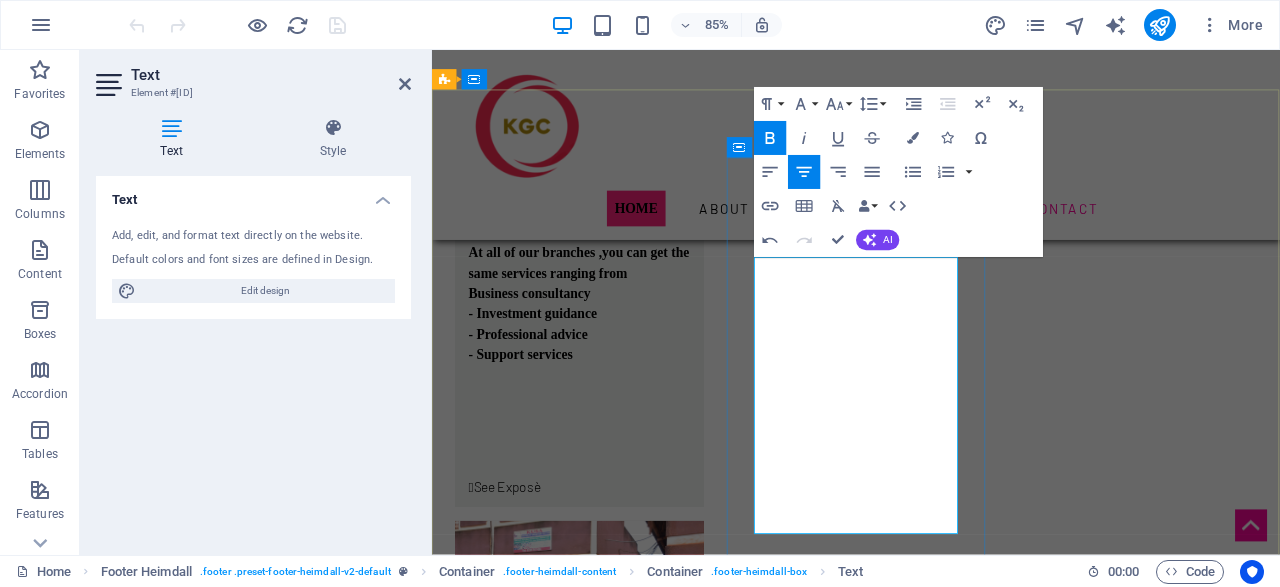 click at bounding box center [600, 9085] 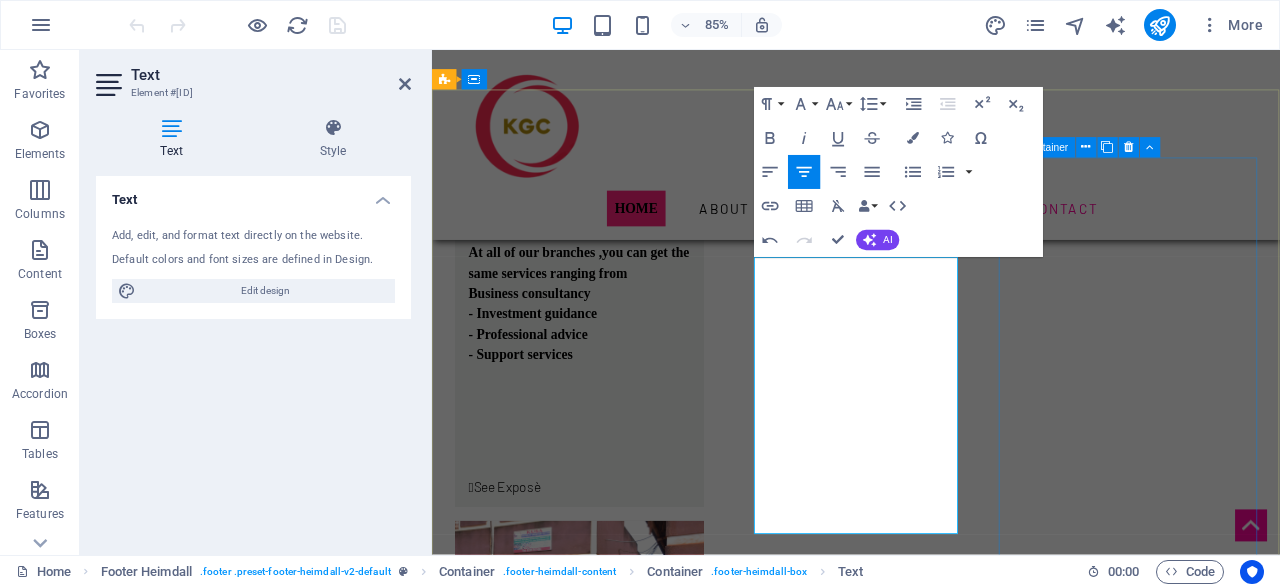 click on "Links Legal Notice Privacy Policy Our offers" at bounding box center (600, 9446) 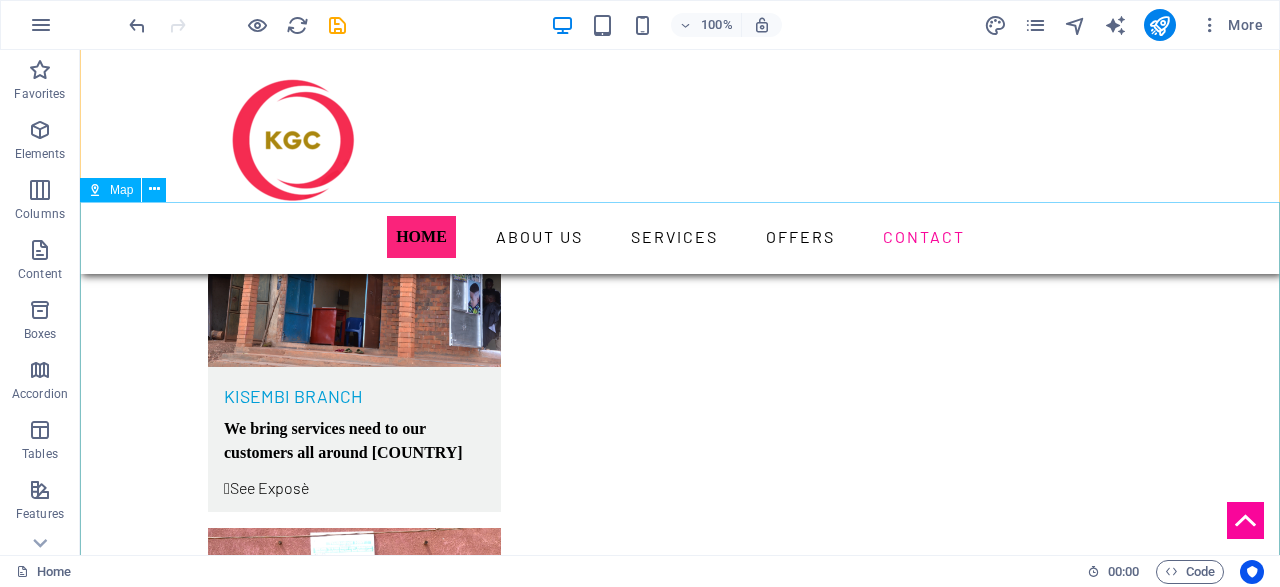 scroll, scrollTop: 7926, scrollLeft: 0, axis: vertical 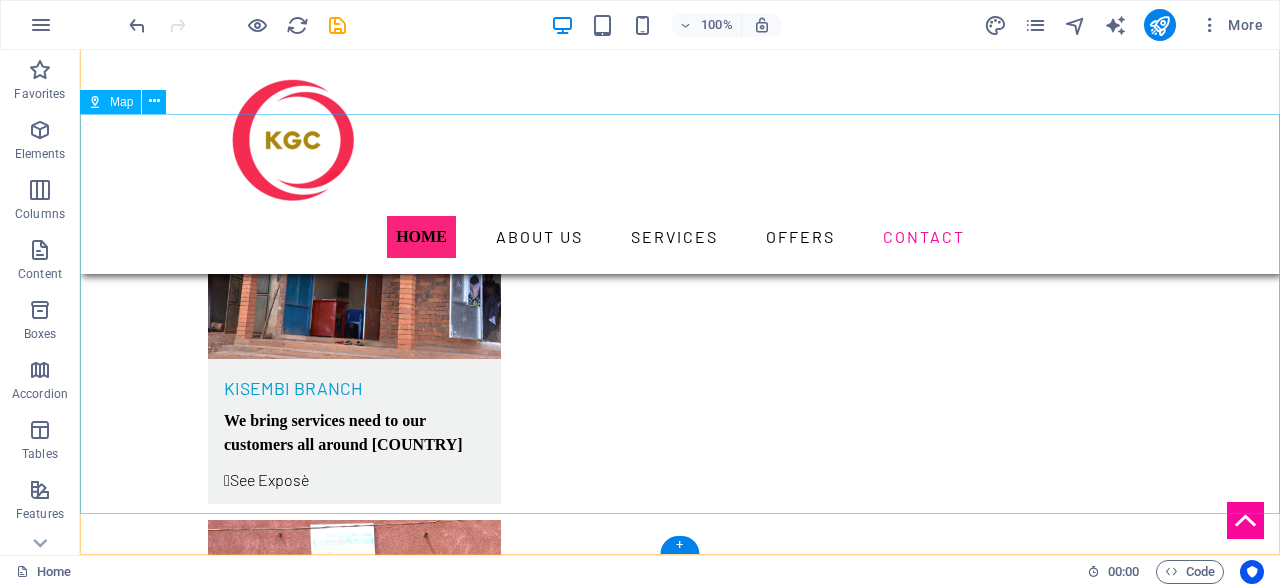 click on "CONTACT US" at bounding box center (680, 9191) 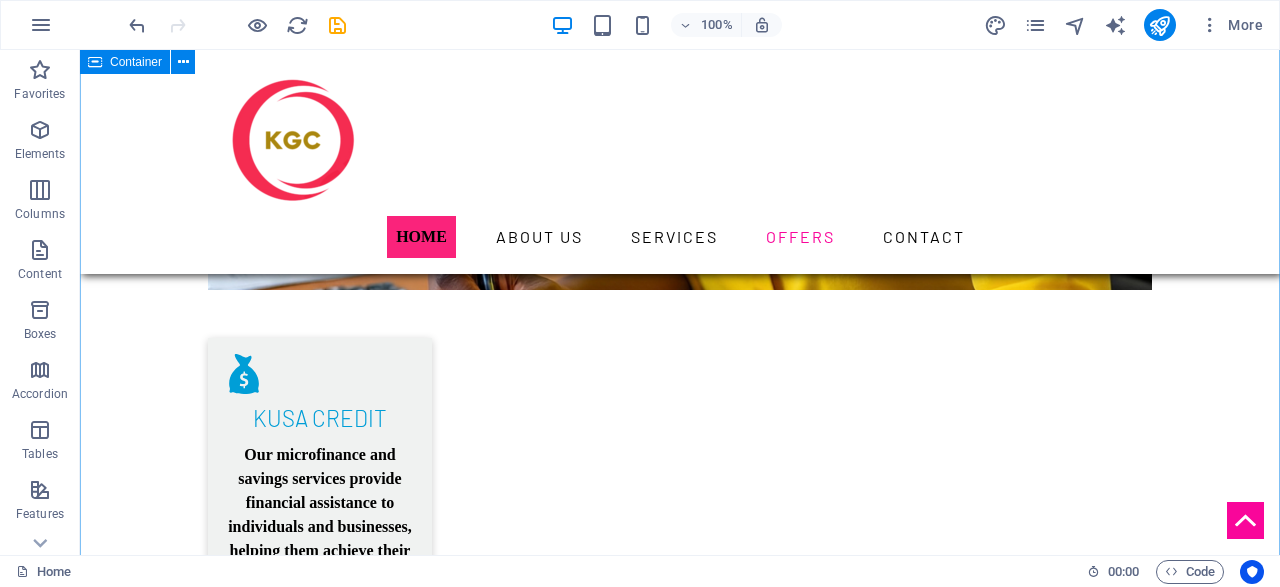 scroll, scrollTop: 3610, scrollLeft: 0, axis: vertical 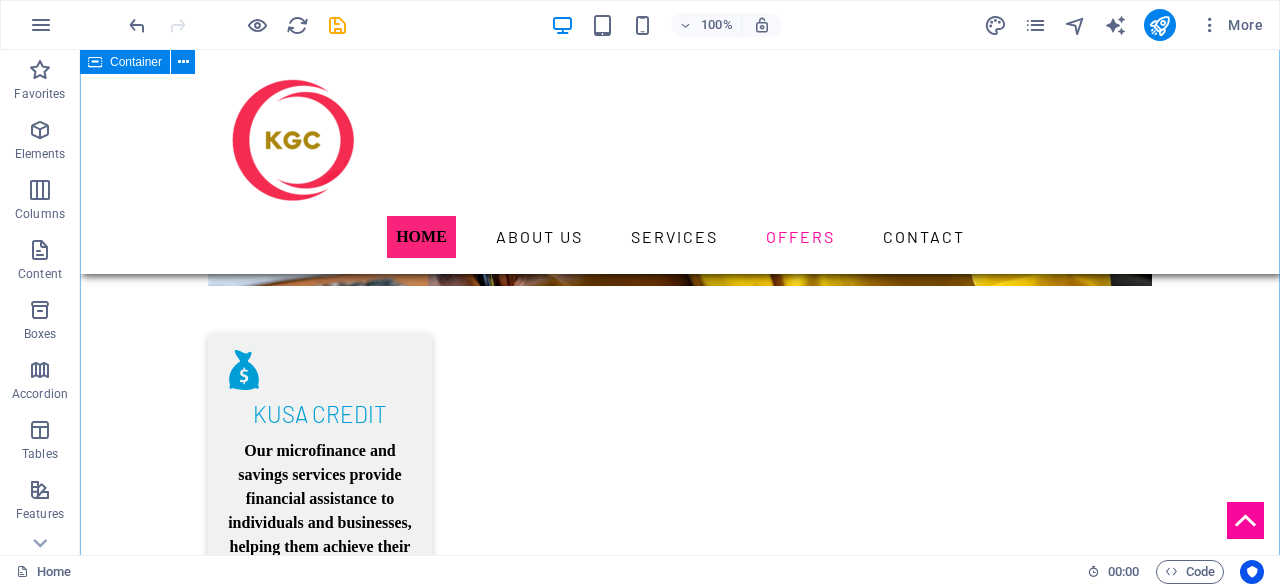 click on "See Exposè" at bounding box center (354, 4447) 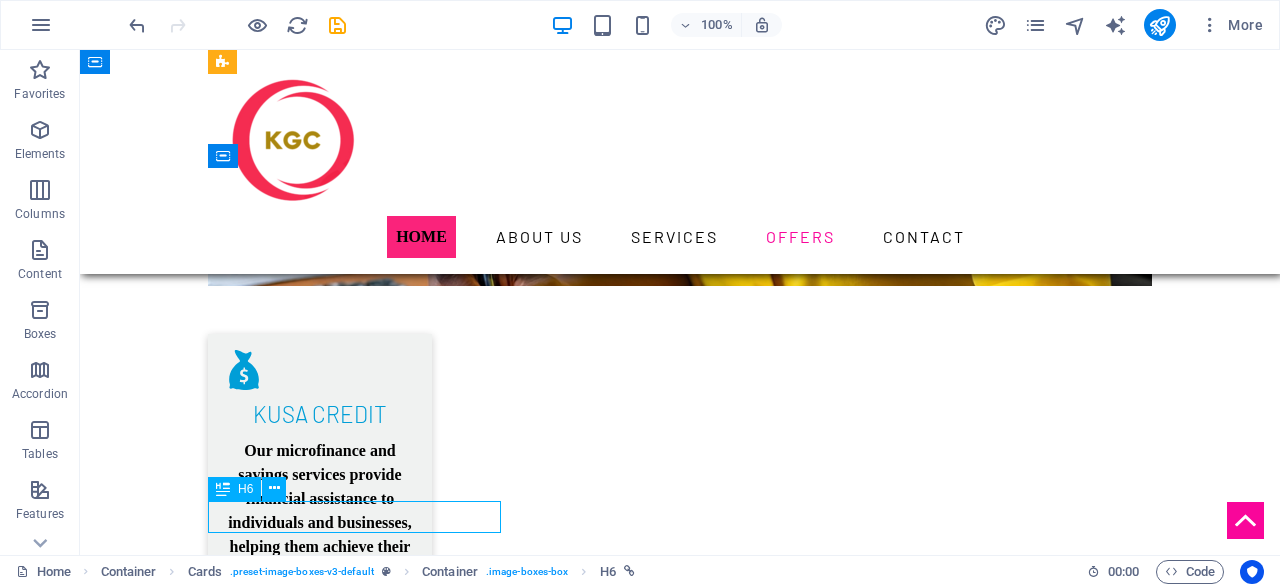 click on "See Exposè" at bounding box center [354, 4447] 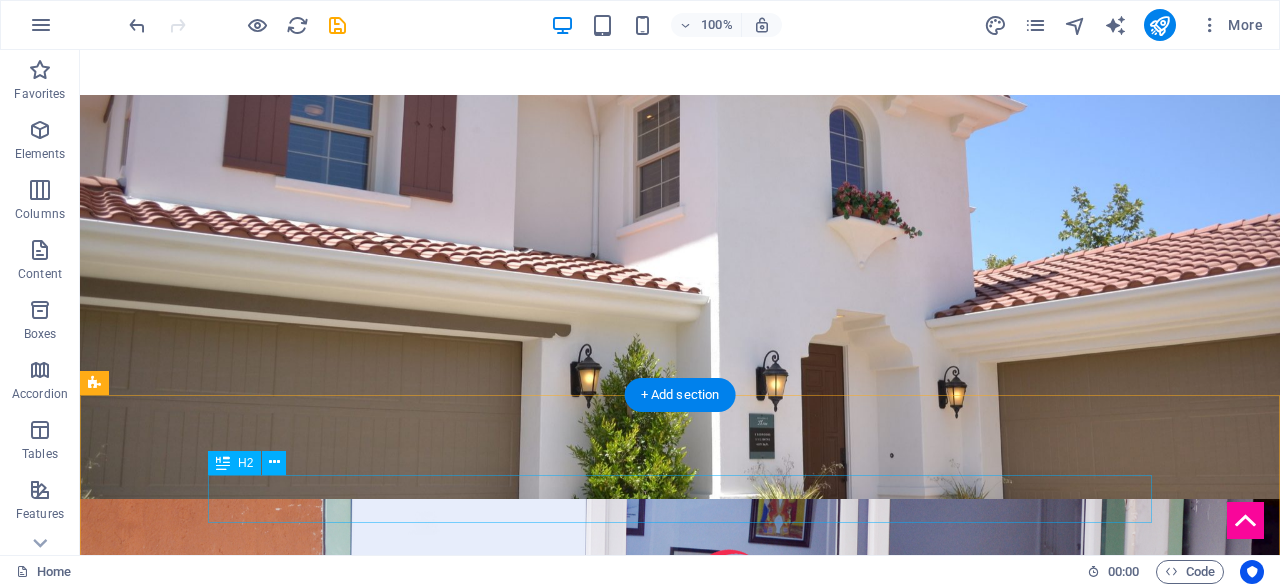 scroll, scrollTop: 568, scrollLeft: 0, axis: vertical 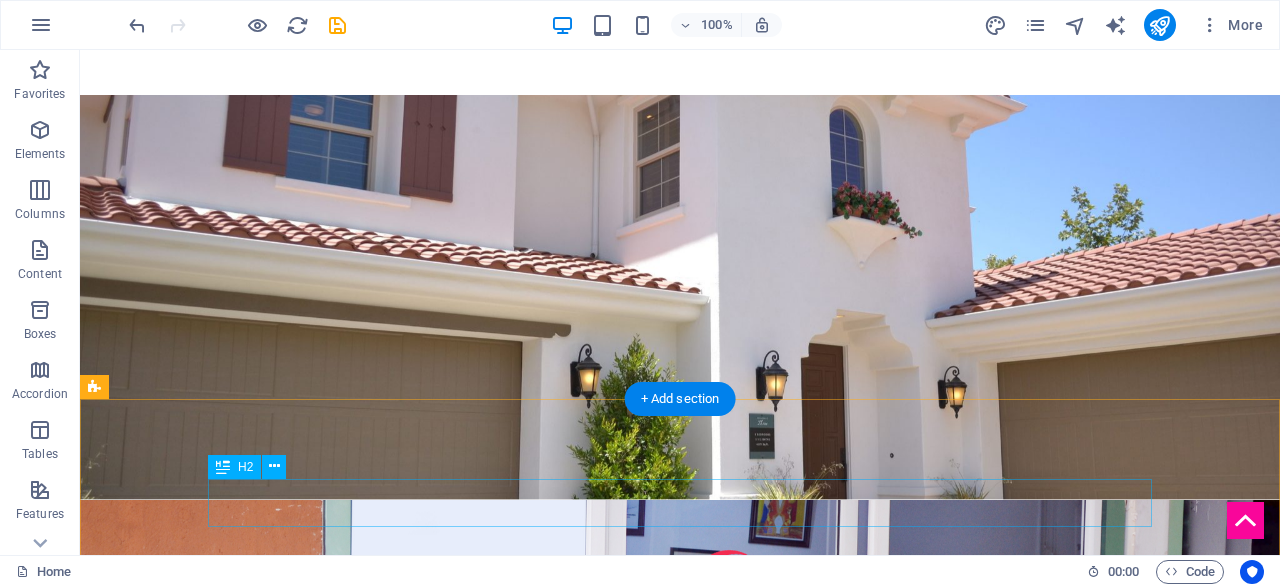 click on "[CITY], [STREET] after [PLACE] park next to [PLACE] [PLACE]" at bounding box center [680, 1056] 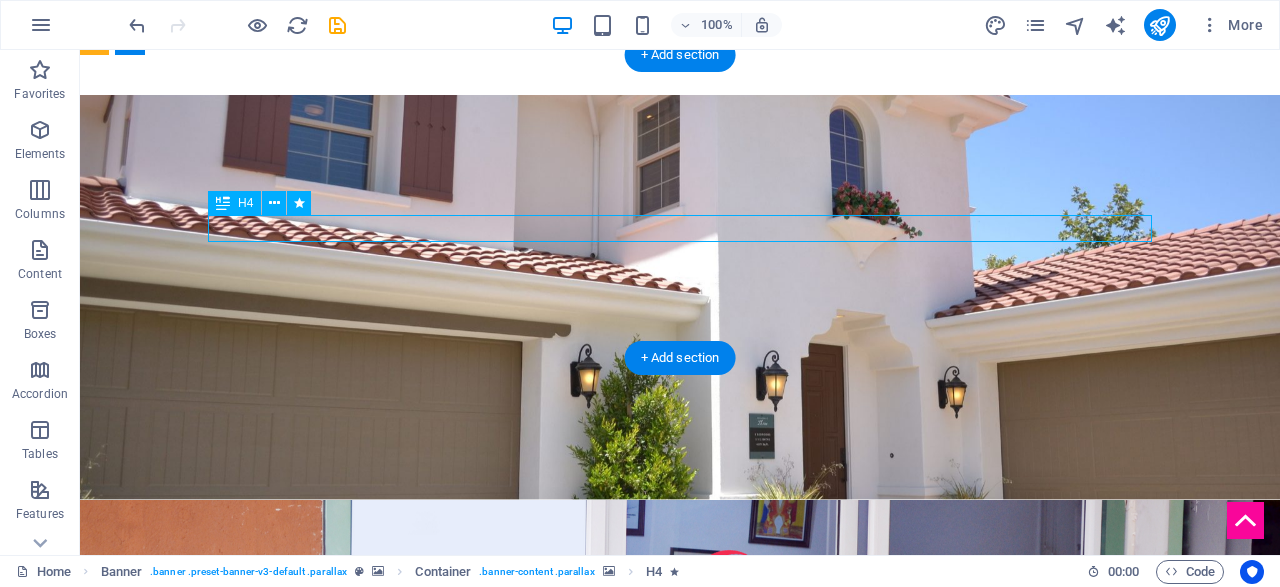 click on "[PHONE]" at bounding box center (680, 1086) 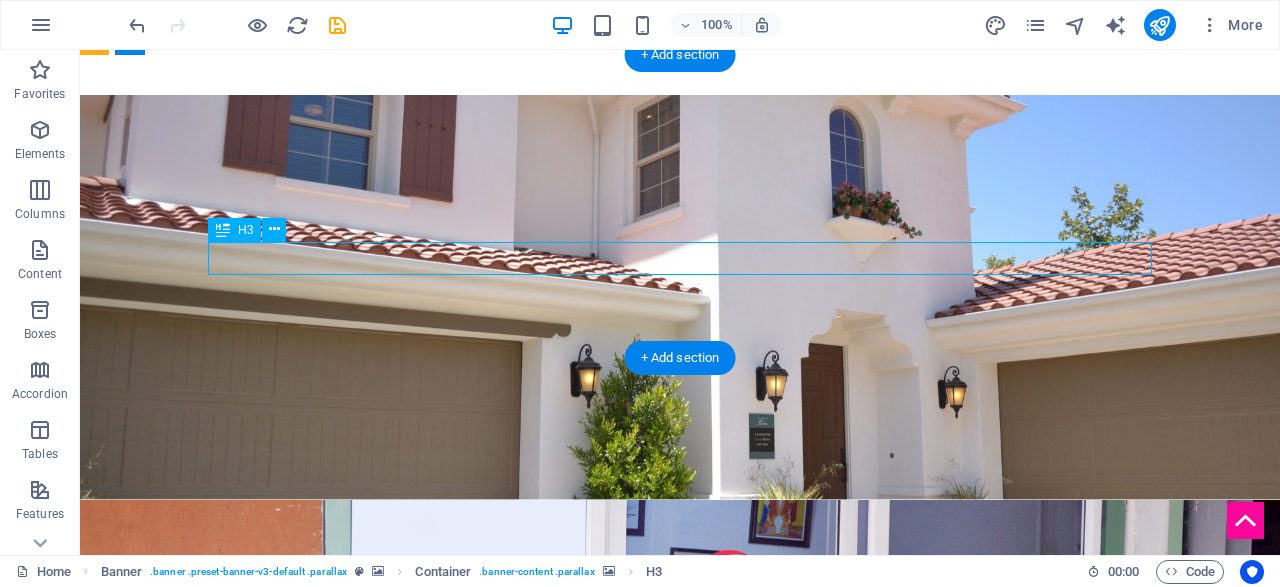 click on "[PHONE]" at bounding box center (680, 1086) 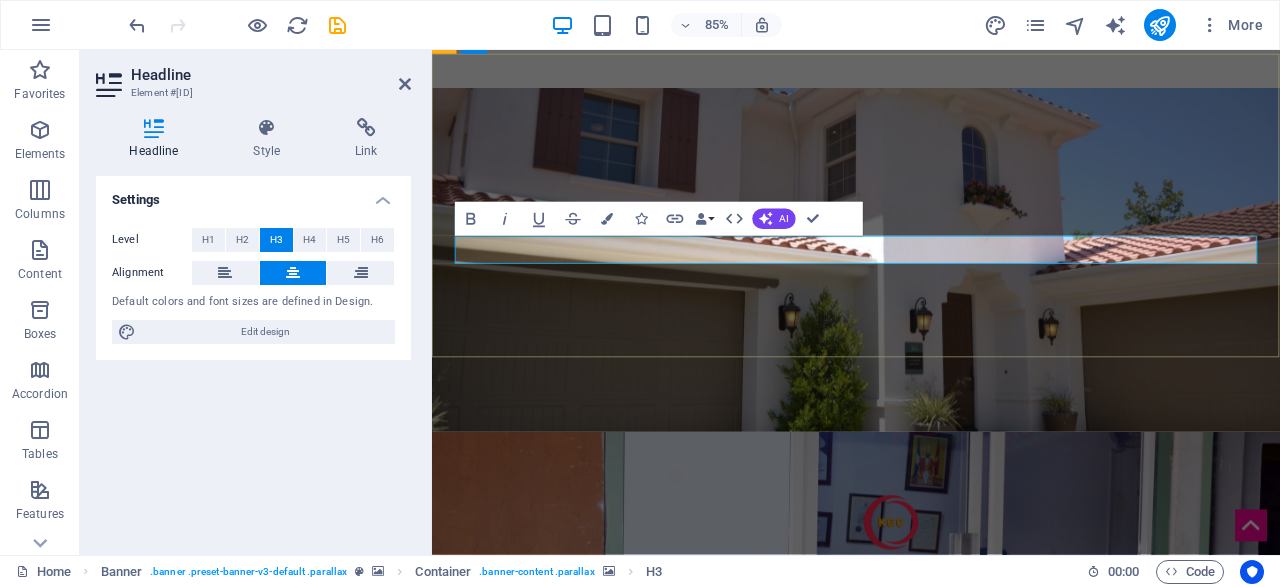 click on "+256743354338/+256781540773" at bounding box center (935, 1085) 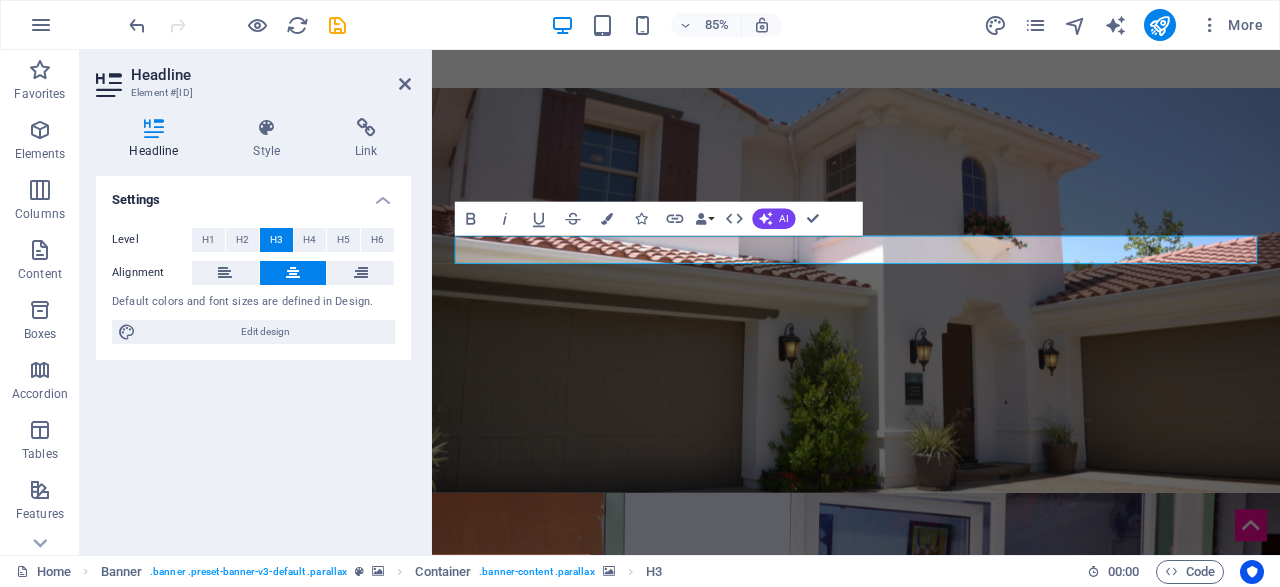 click at bounding box center (931, 798) 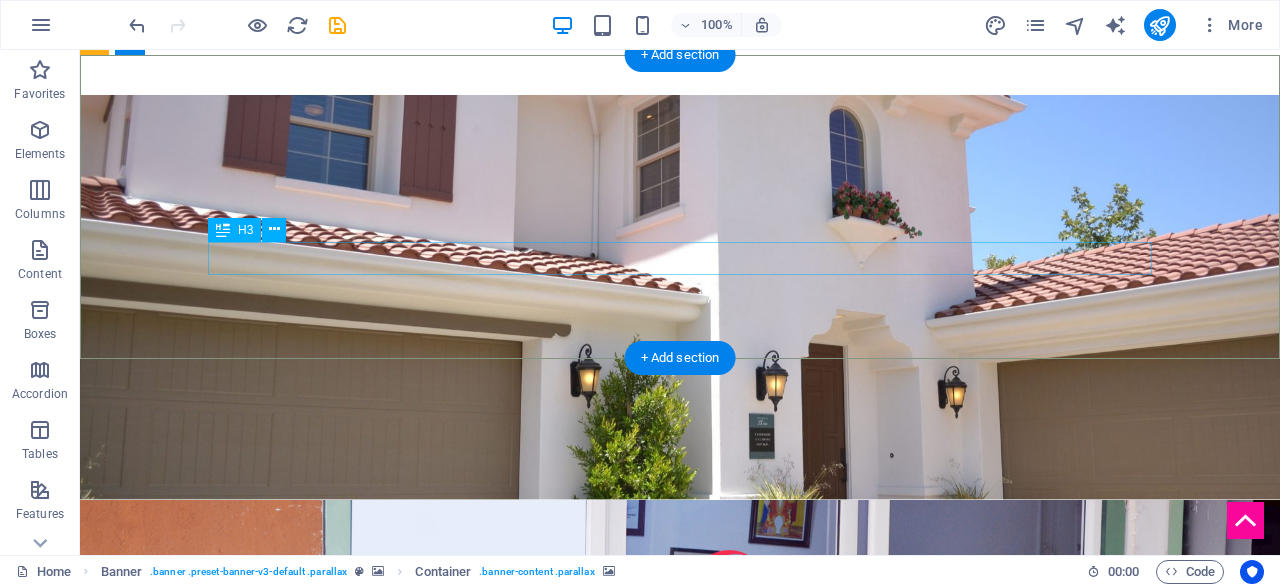 click on "[PHONE]" at bounding box center [680, 1086] 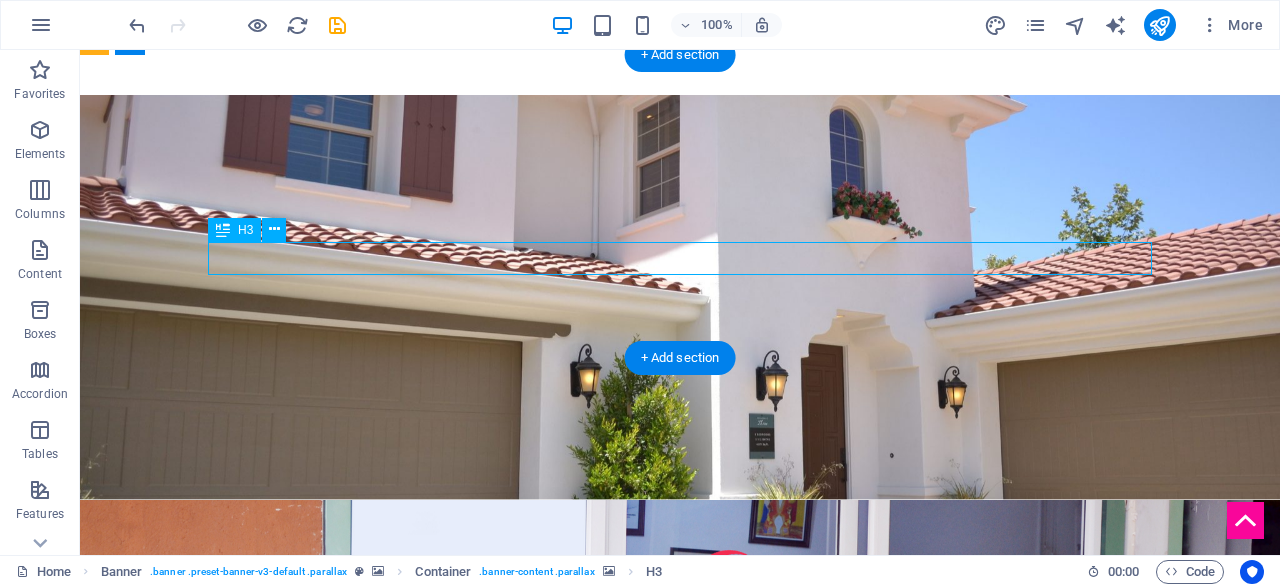 click on "[PHONE]" at bounding box center (680, 1086) 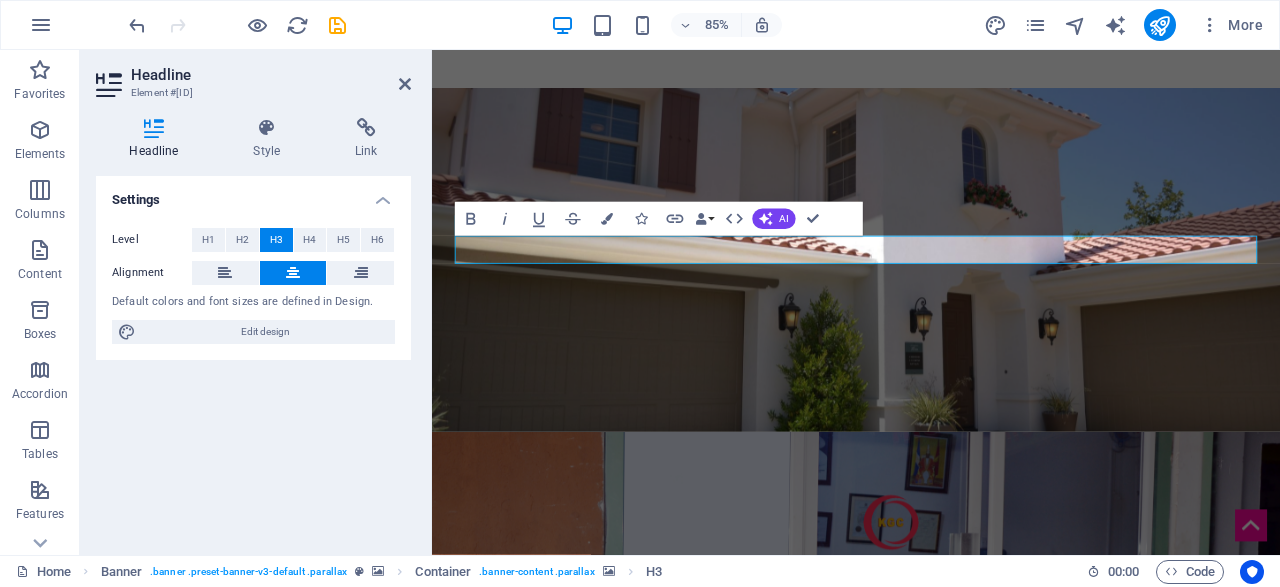 click at bounding box center (931, 692) 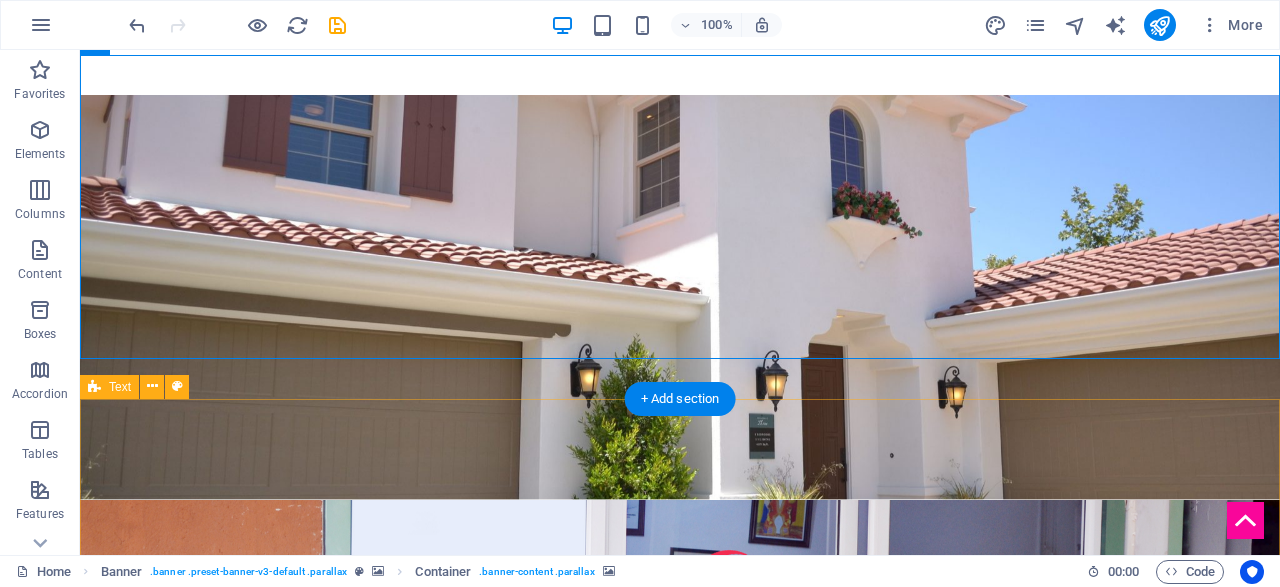 click on "Kusa General Consults Uganda Limited OUR MISSION AND VALUES At Kusa General Consults Uganda Limited, our mission is to provide exceptional services that exceed our clients' expectations. We are guided by a set of core values that shape our approach to business and our interactions with clients. These values include: Integrity: We are committed to operating with integrity, transparency, and honesty in all our dealings. Innovation: We strive to innovate and improve our services continuously, ensuring that our clients receive the best possible solutions. Customer satisfaction: We are dedicated to delivering exceptional customer service, ensuring that our clients are satisfied with our services and become repeat customers. Professionalism: We maintain the highest standards of professionalism in our work, ensuring that our clients receive expert advice and guidance." at bounding box center (680, 1540) 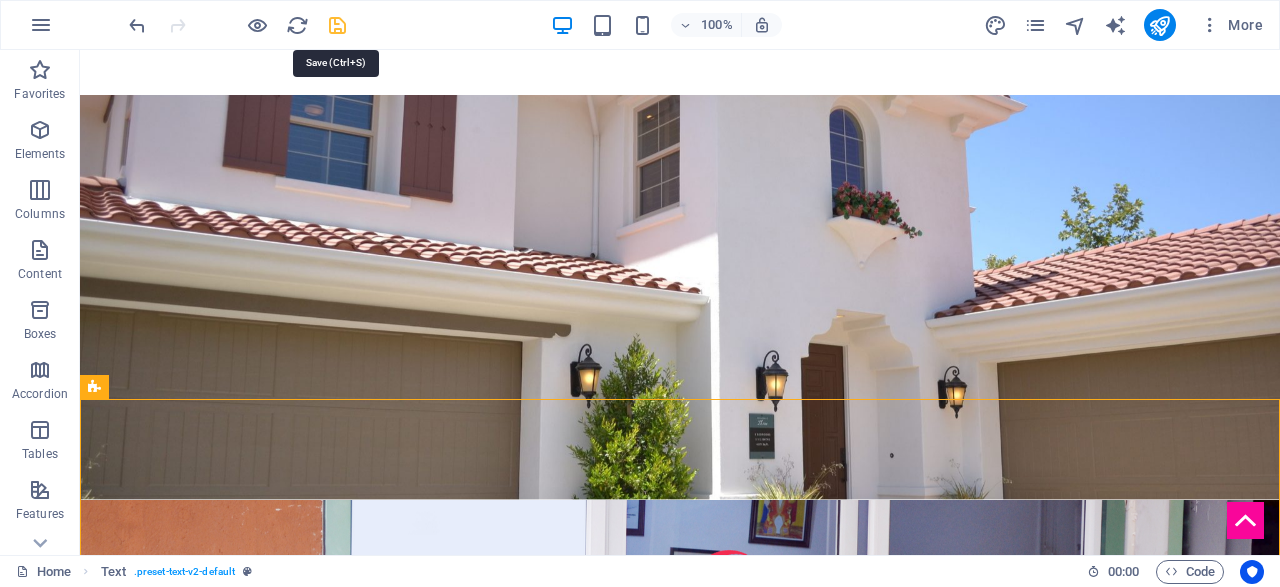 click at bounding box center (337, 25) 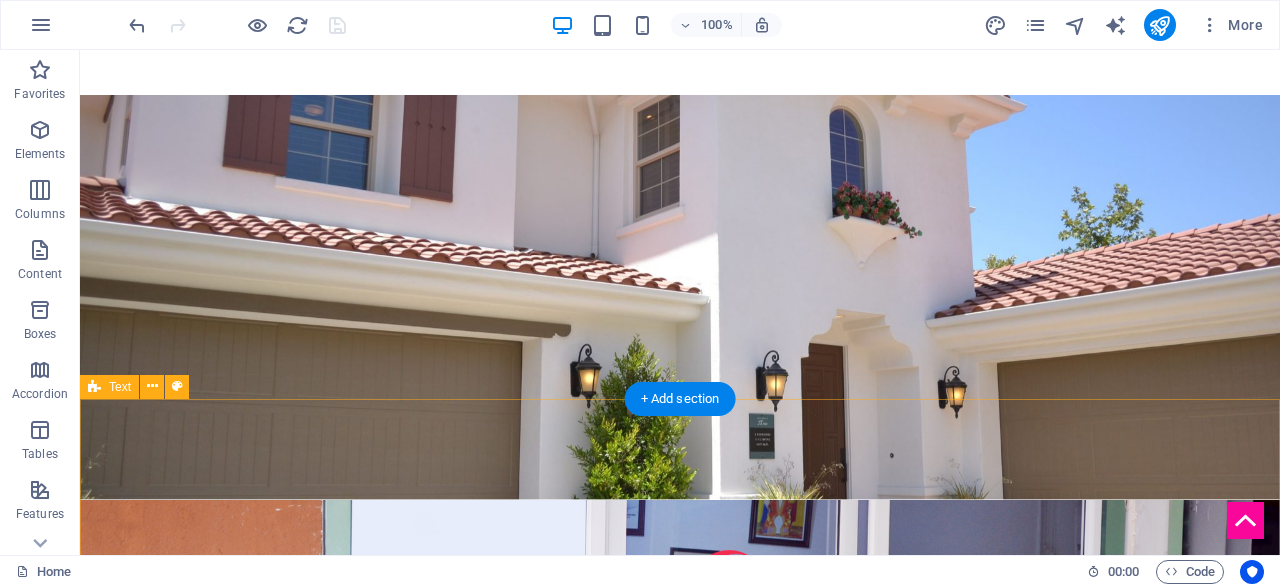 click on "KUSA GENERAL CONSULTS UGANDA LTD" at bounding box center (680, 1419) 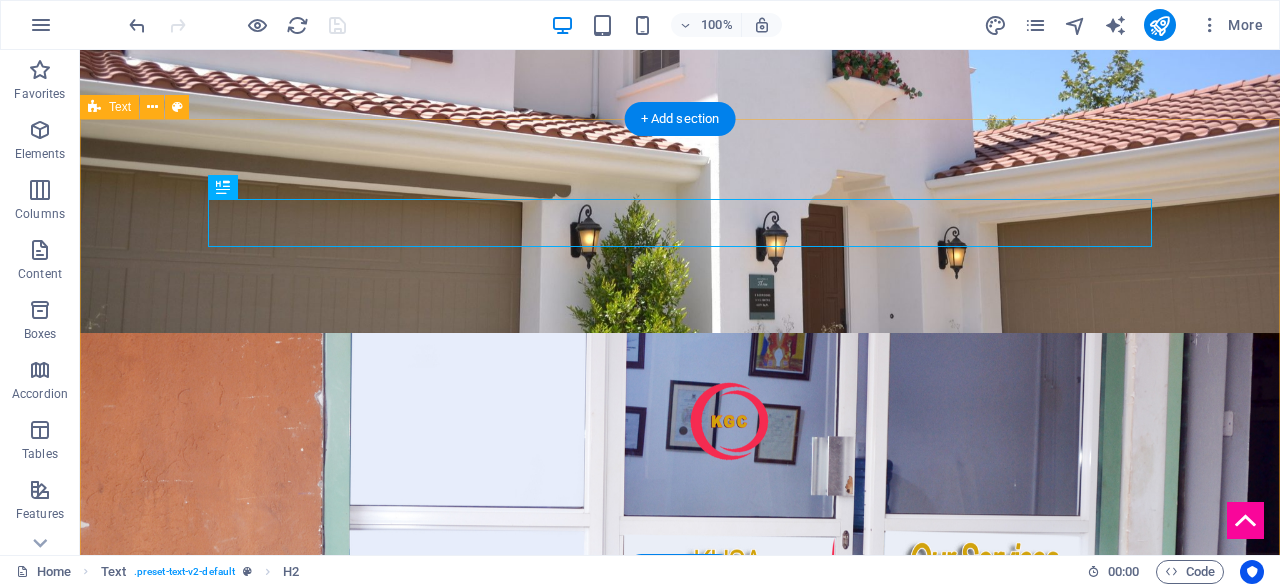 scroll, scrollTop: 848, scrollLeft: 0, axis: vertical 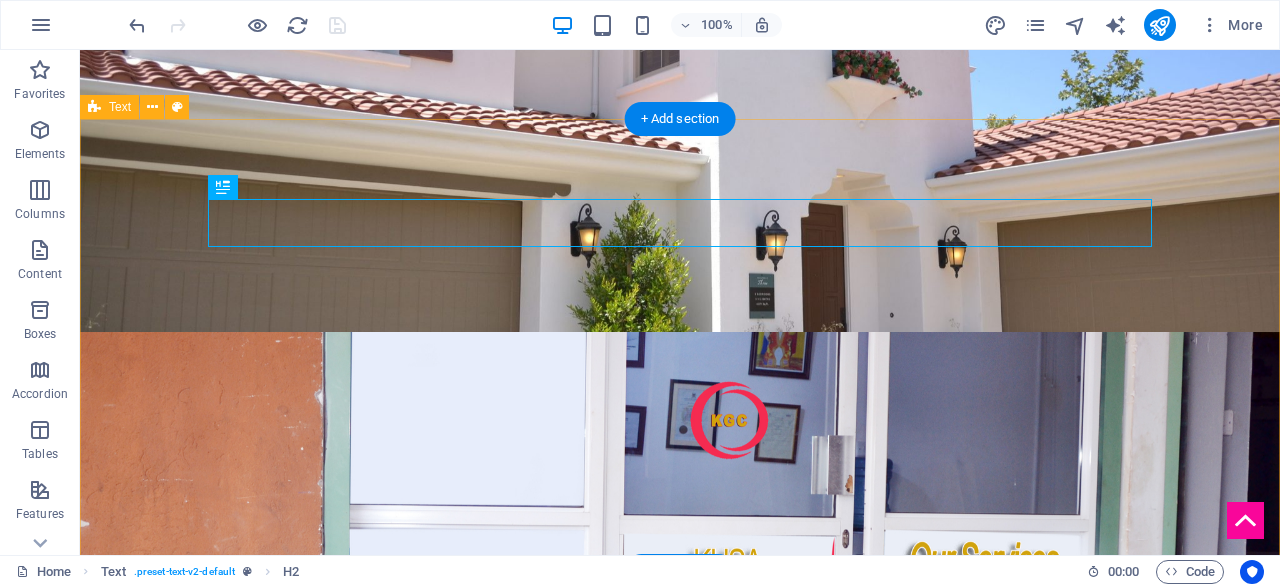 click on "At Kusa General Consults Uganda Limited, our mission is to provide exceptional services that exceed our clients' expectations. We are guided by a set of core values that shape our approach to business and our interactions with clients. These values include: Integrity: We are committed to operating with integrity, transparency, and honesty in all our dealings. Innovation: We strive to innovate and improve our services continuously, ensuring that our clients receive the best possible solutions. Customer satisfaction: We are dedicated to delivering exceptional customer service, ensuring that our clients are satisfied with our services and become repeat customers. Professionalism: We maintain the highest standards of professionalism in our work, ensuring that our clients receive expert advice and guidance." at bounding box center (680, 1308) 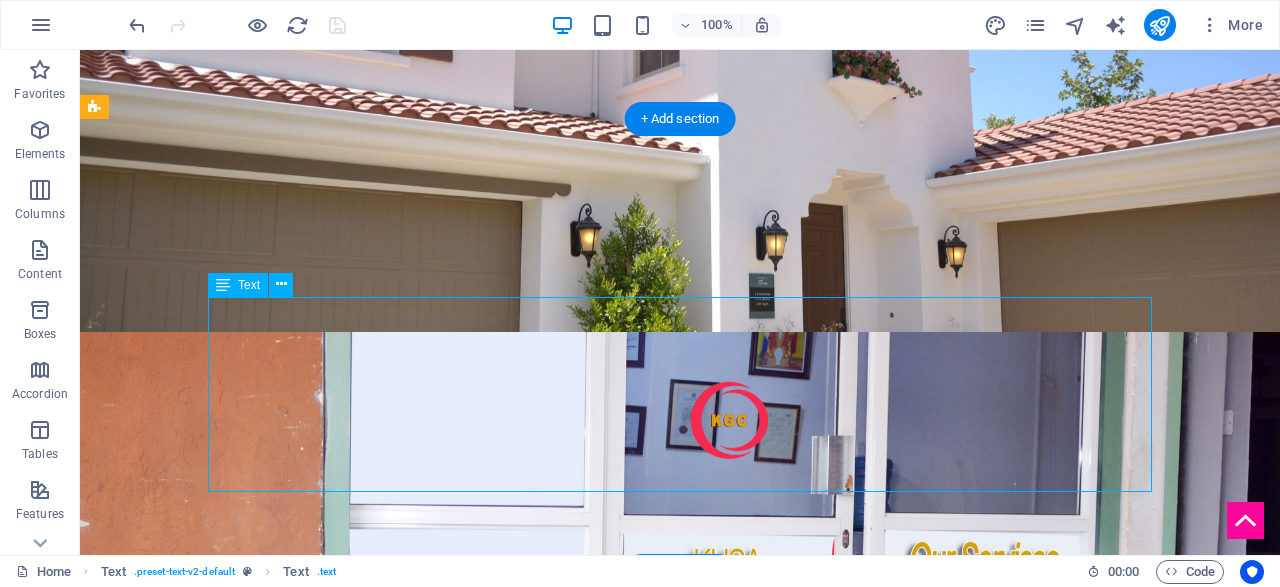 click on "At Kusa General Consults Uganda Limited, our mission is to provide exceptional services that exceed our clients' expectations. We are guided by a set of core values that shape our approach to business and our interactions with clients. These values include: Integrity: We are committed to operating with integrity, transparency, and honesty in all our dealings. Innovation: We strive to innovate and improve our services continuously, ensuring that our clients receive the best possible solutions. Customer satisfaction: We are dedicated to delivering exceptional customer service, ensuring that our clients are satisfied with our services and become repeat customers. Professionalism: We maintain the highest standards of professionalism in our work, ensuring that our clients receive expert advice and guidance." at bounding box center (680, 1308) 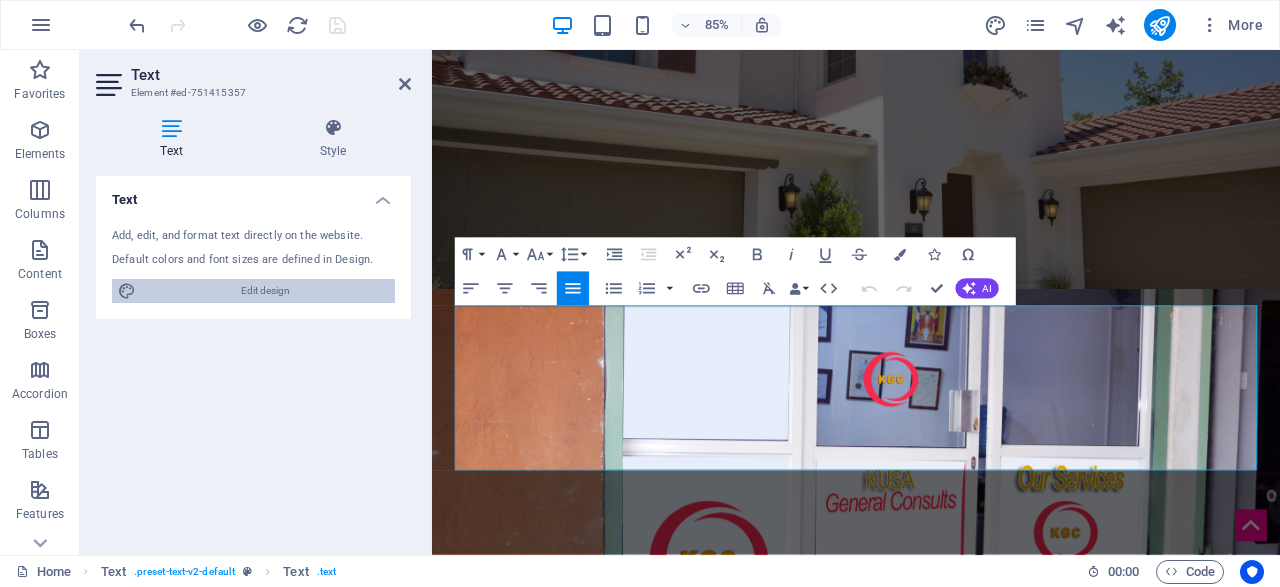 click on "Edit design" at bounding box center (265, 291) 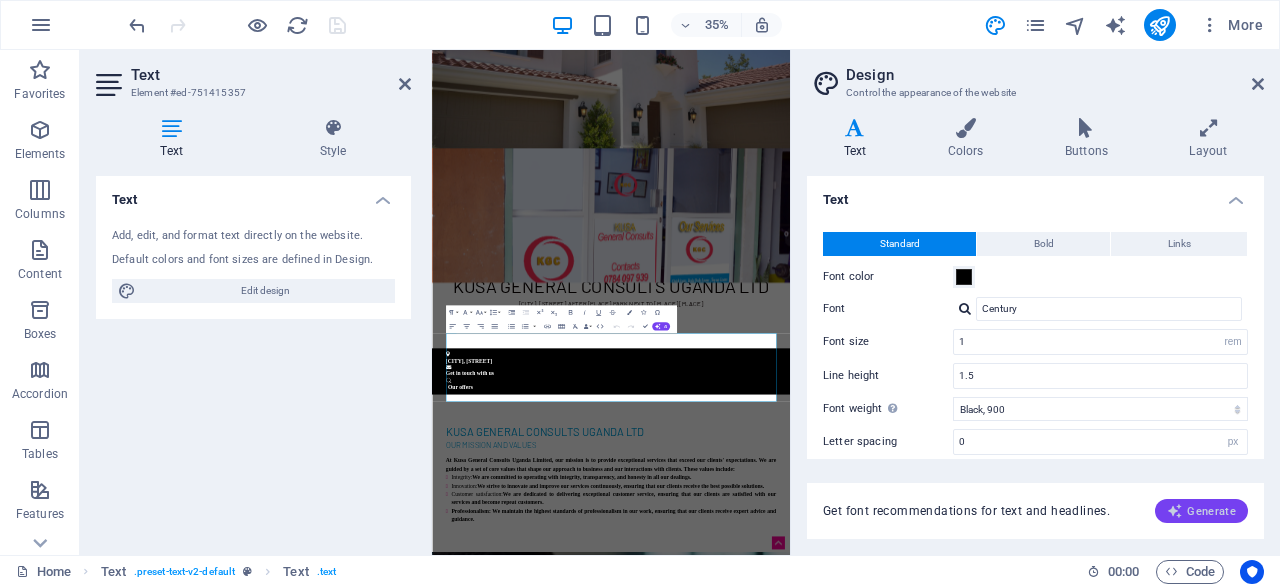click on "Generate" at bounding box center [1201, 511] 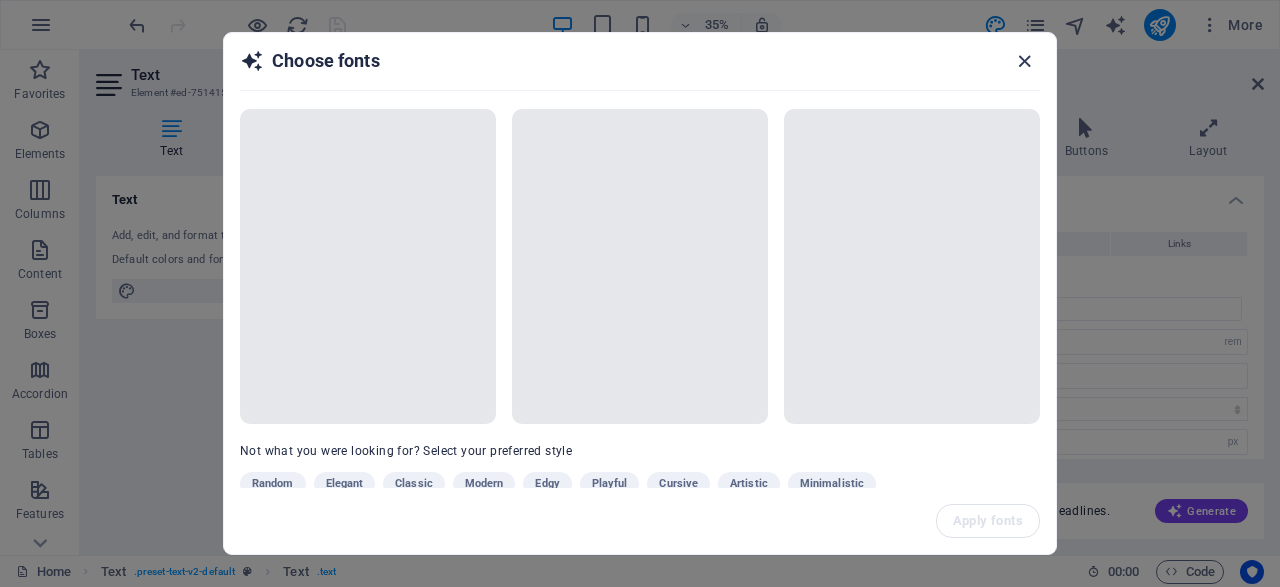 click at bounding box center (1024, 61) 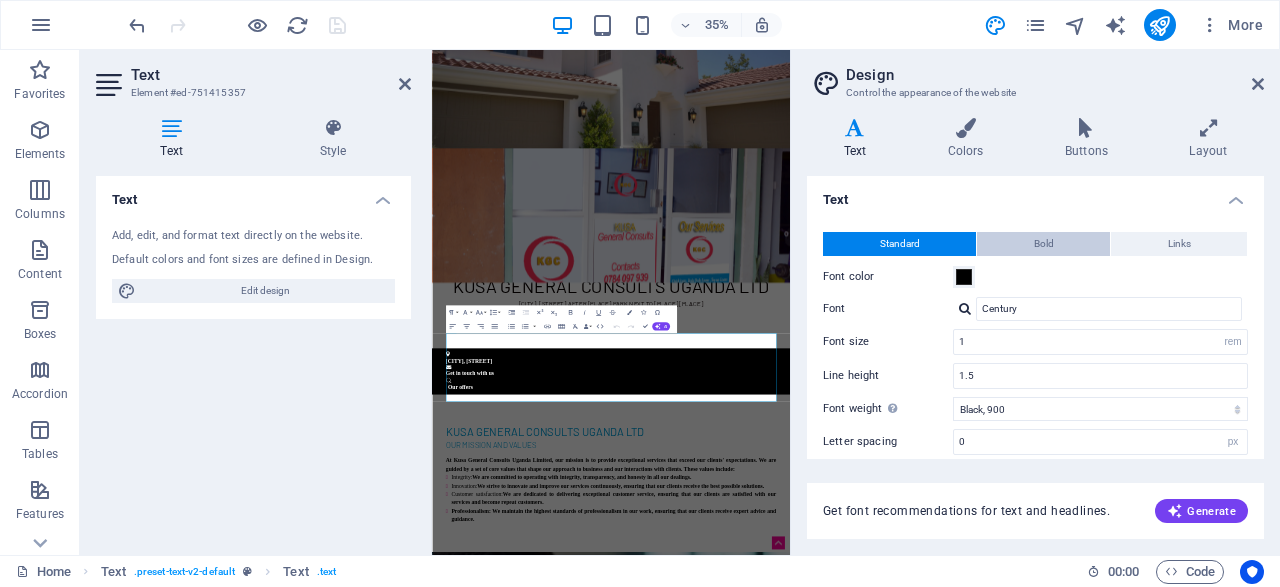 click on "Bold" at bounding box center [1043, 244] 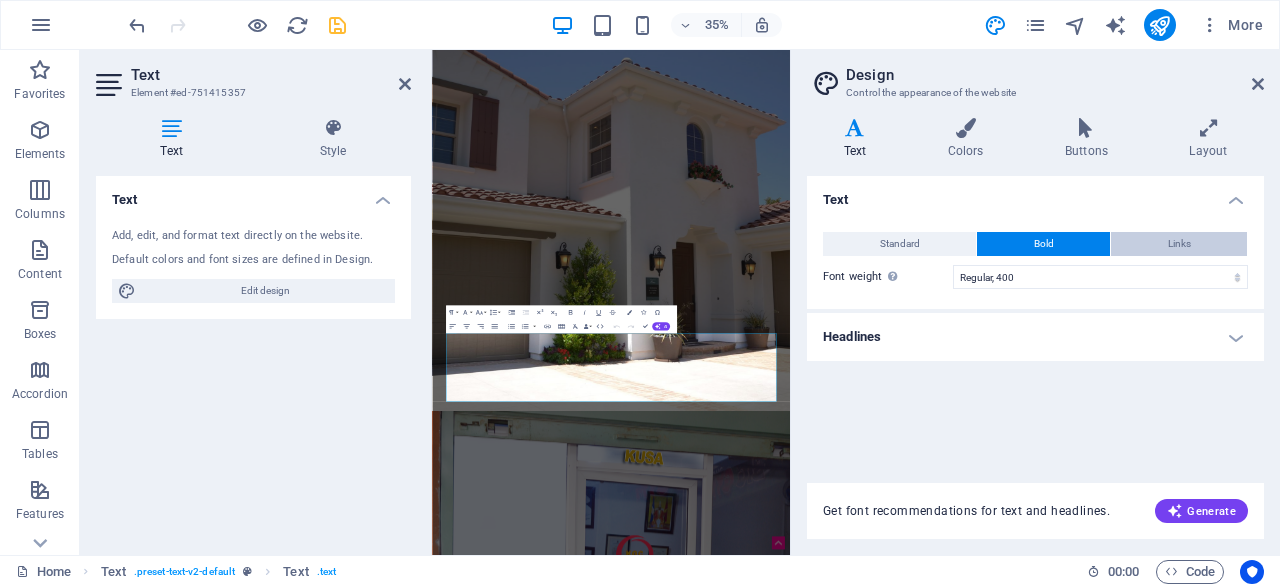 click on "Links" at bounding box center [1179, 244] 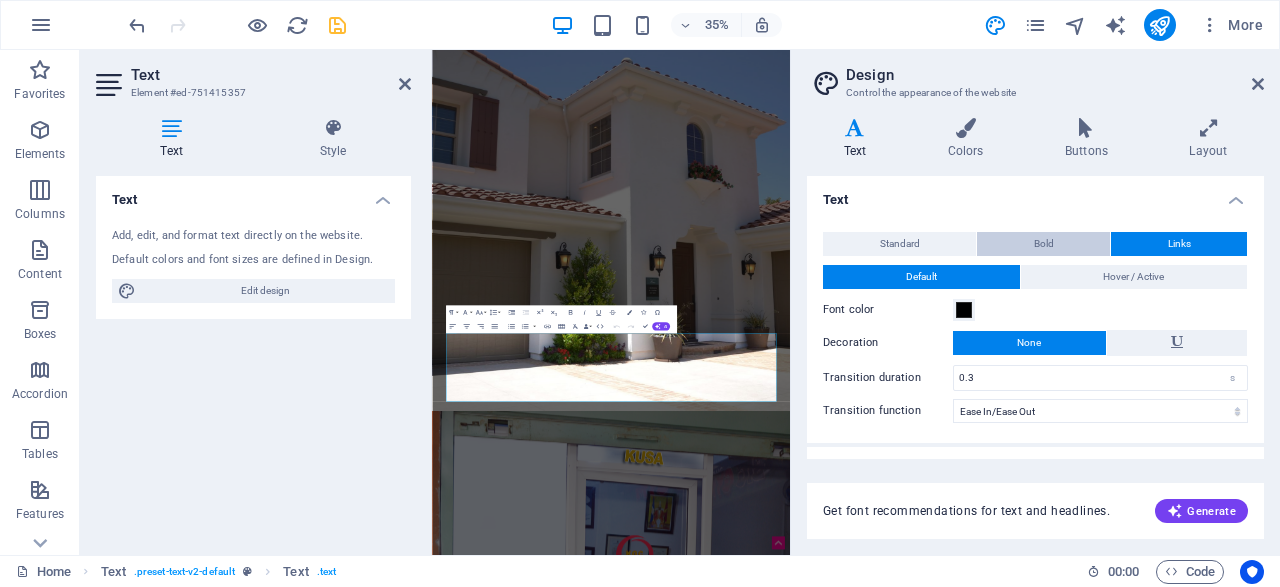 click on "Bold" at bounding box center [1043, 244] 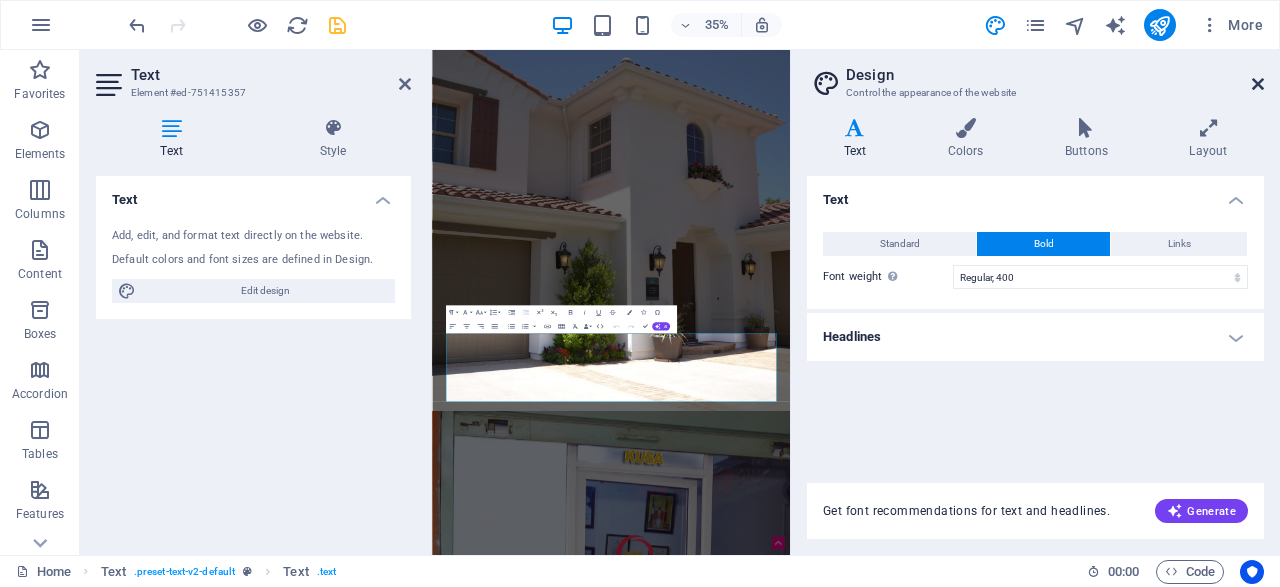 click at bounding box center (1258, 84) 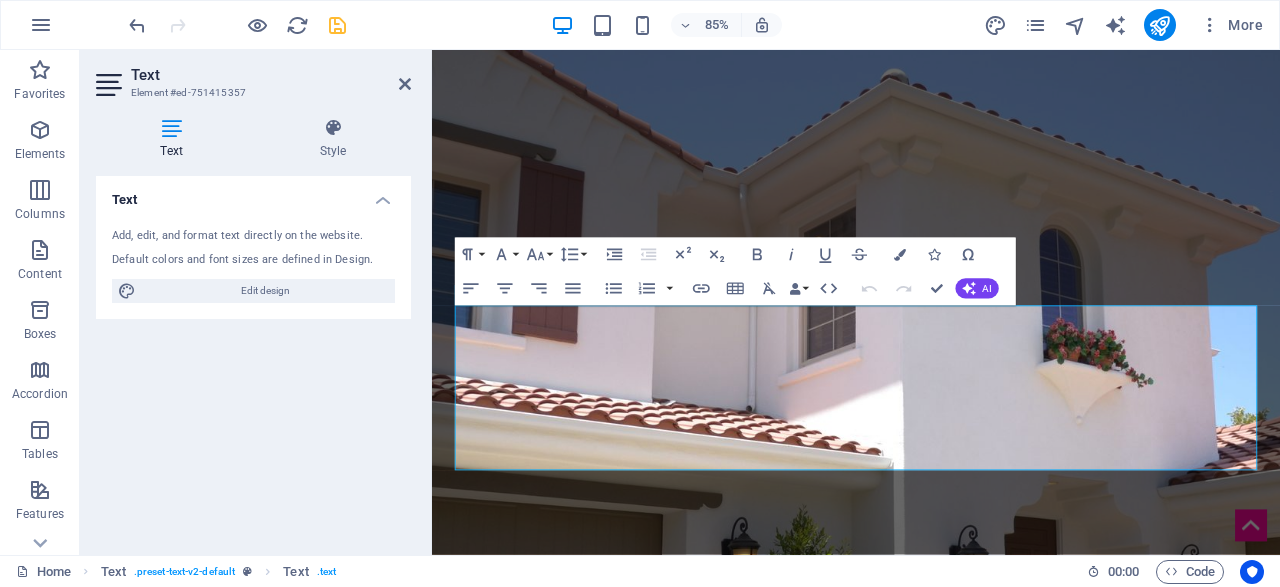 click at bounding box center [337, 25] 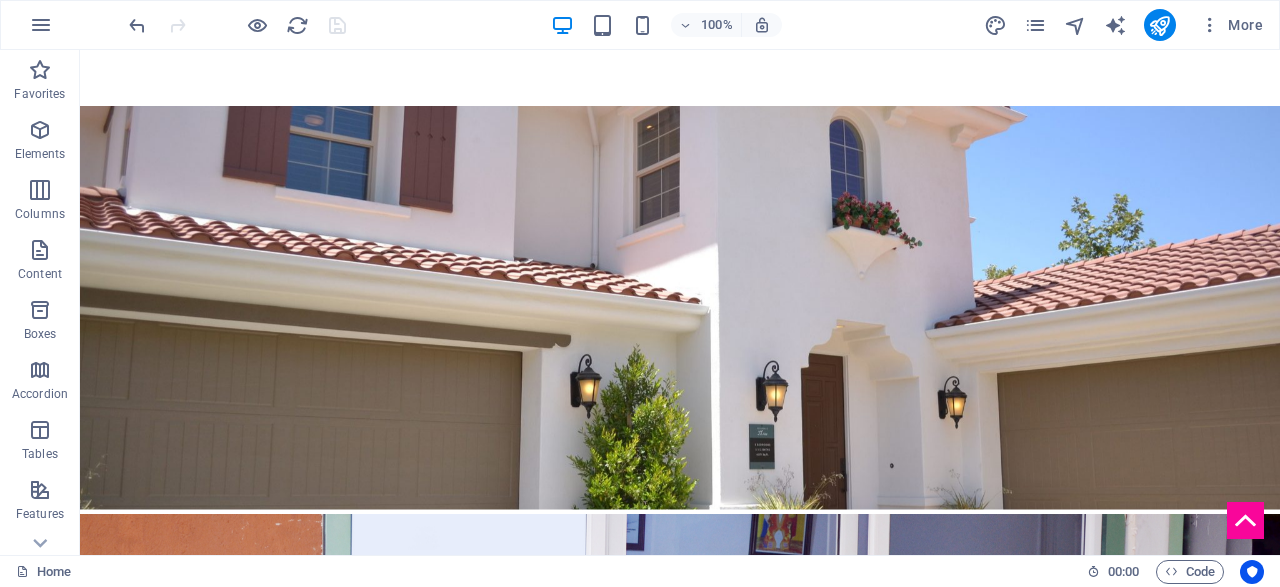scroll, scrollTop: 495, scrollLeft: 0, axis: vertical 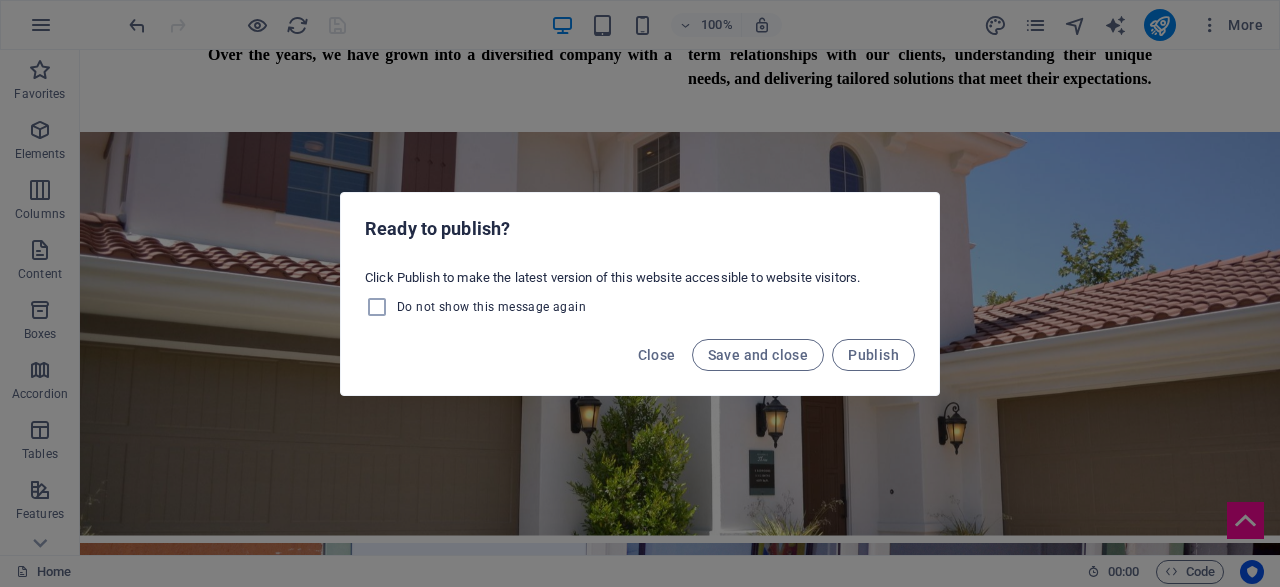 click on "Ready to publish? Click Publish to make the latest version of this website accessible to website visitors. Do not show this message again Close Save and close Publish" at bounding box center [640, 293] 